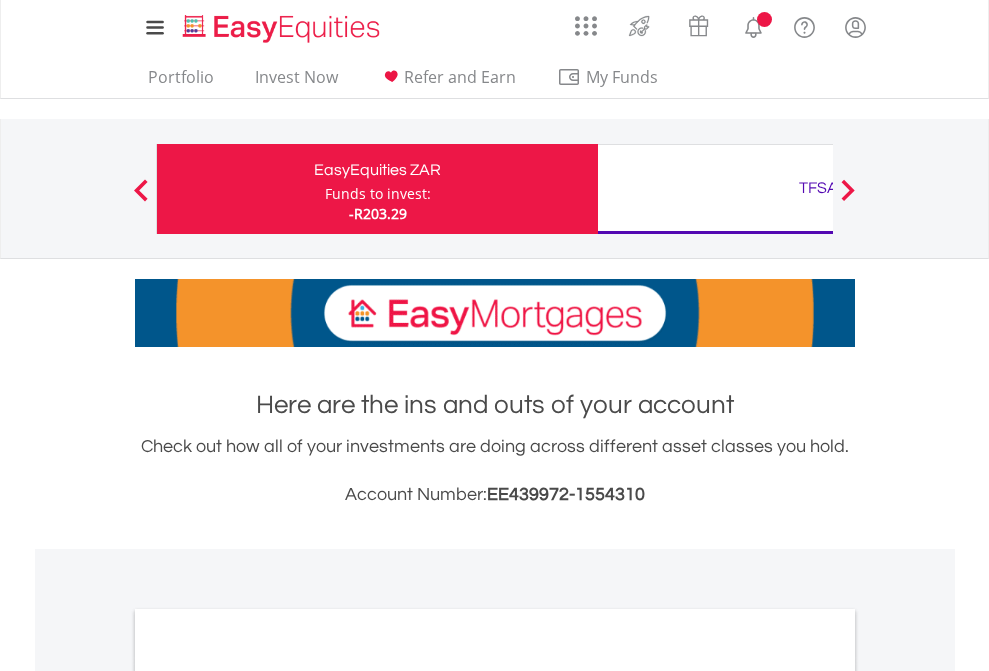 scroll, scrollTop: 0, scrollLeft: 0, axis: both 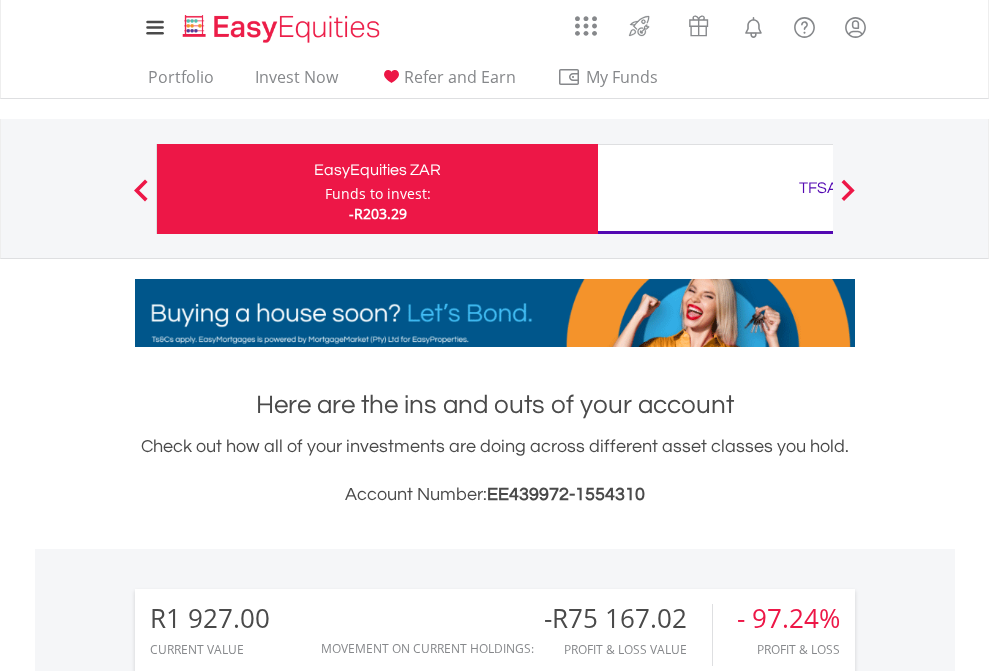 click on "Funds to invest:" at bounding box center [378, 194] 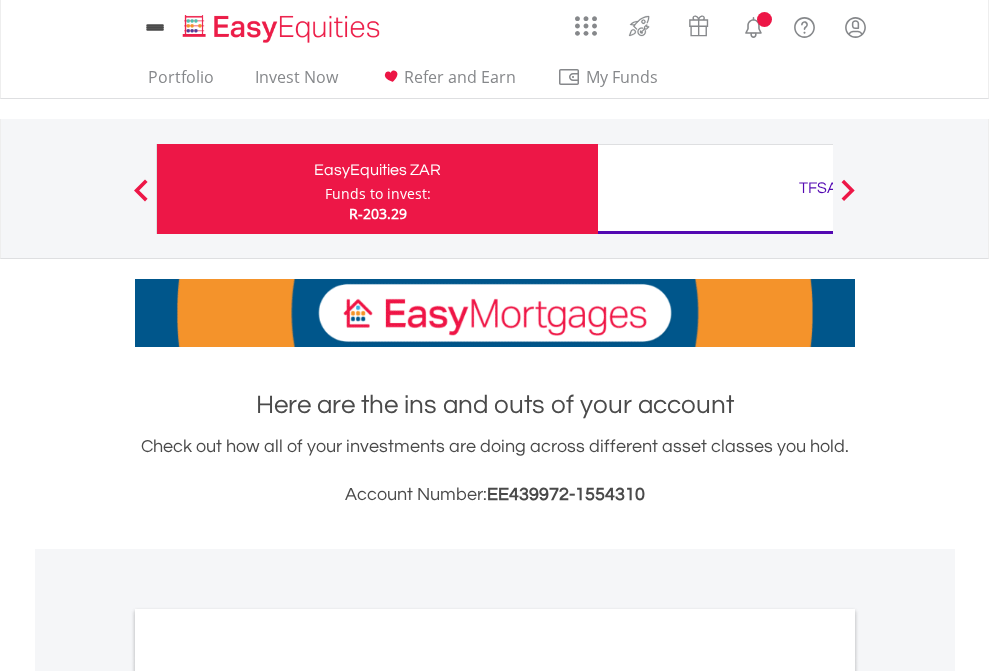scroll, scrollTop: 0, scrollLeft: 0, axis: both 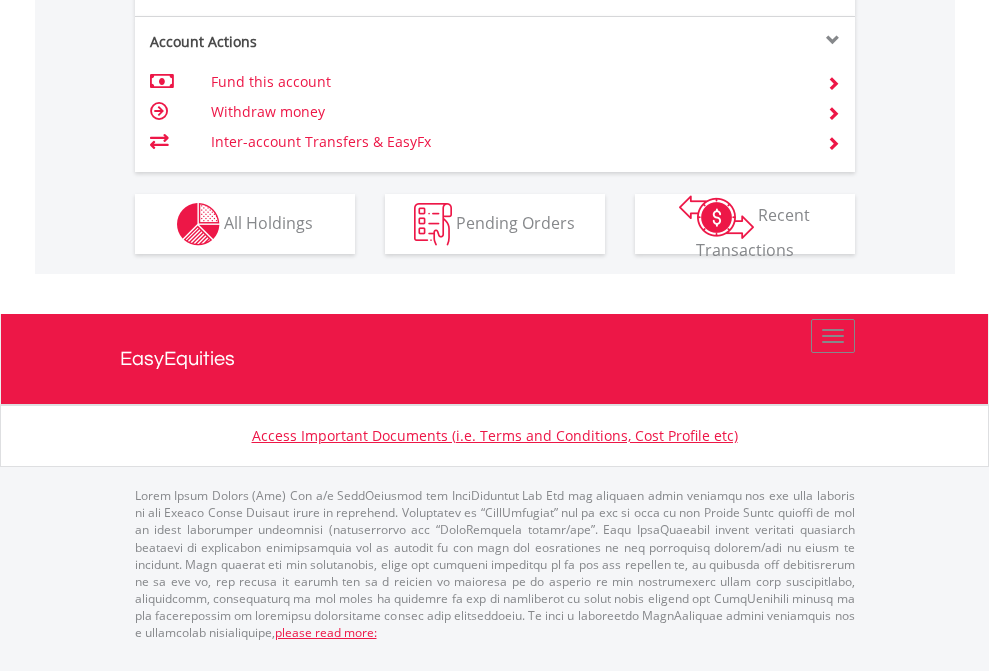 click on "Investment types" at bounding box center (706, -337) 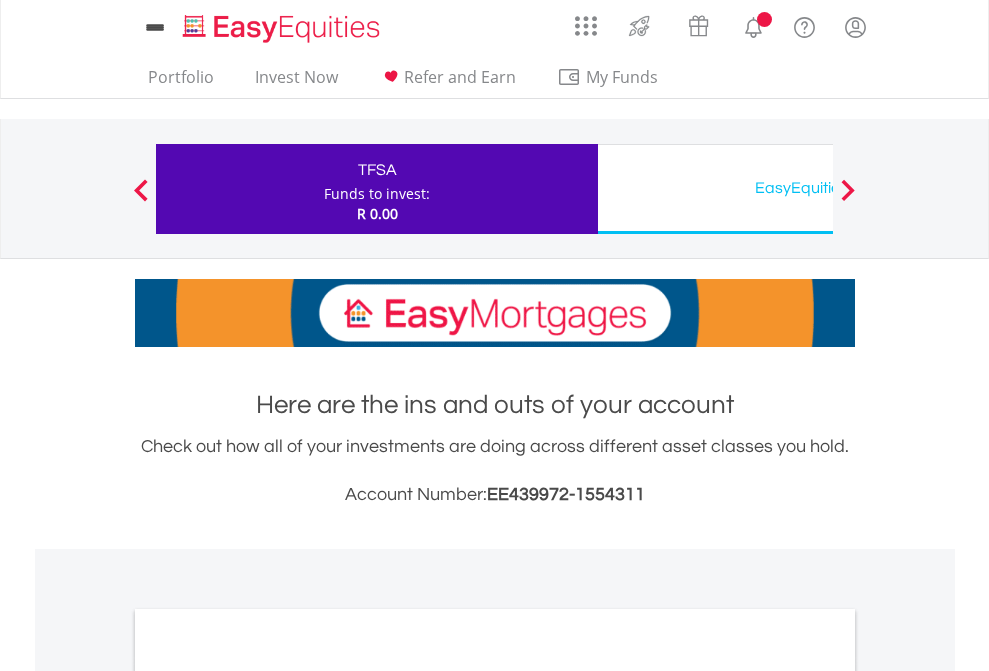 scroll, scrollTop: 0, scrollLeft: 0, axis: both 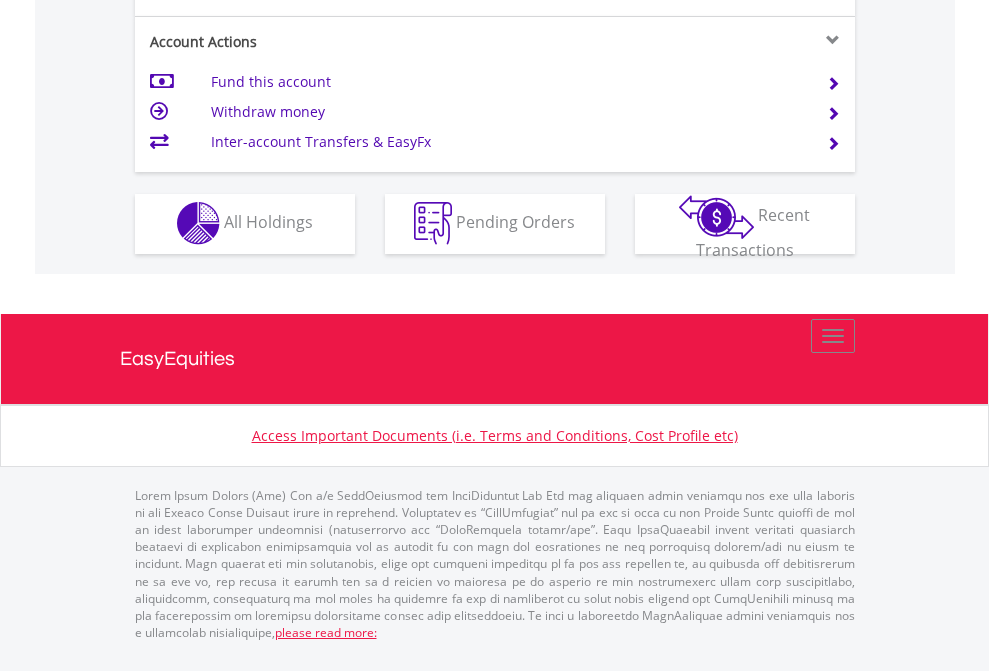 click on "Investment types" at bounding box center [706, -353] 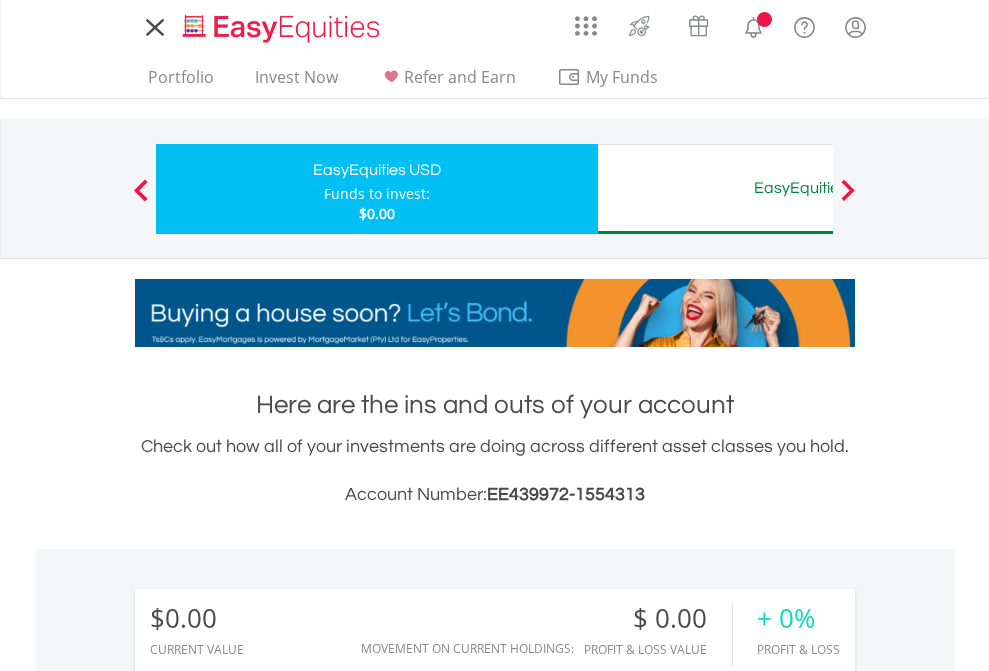 scroll, scrollTop: 0, scrollLeft: 0, axis: both 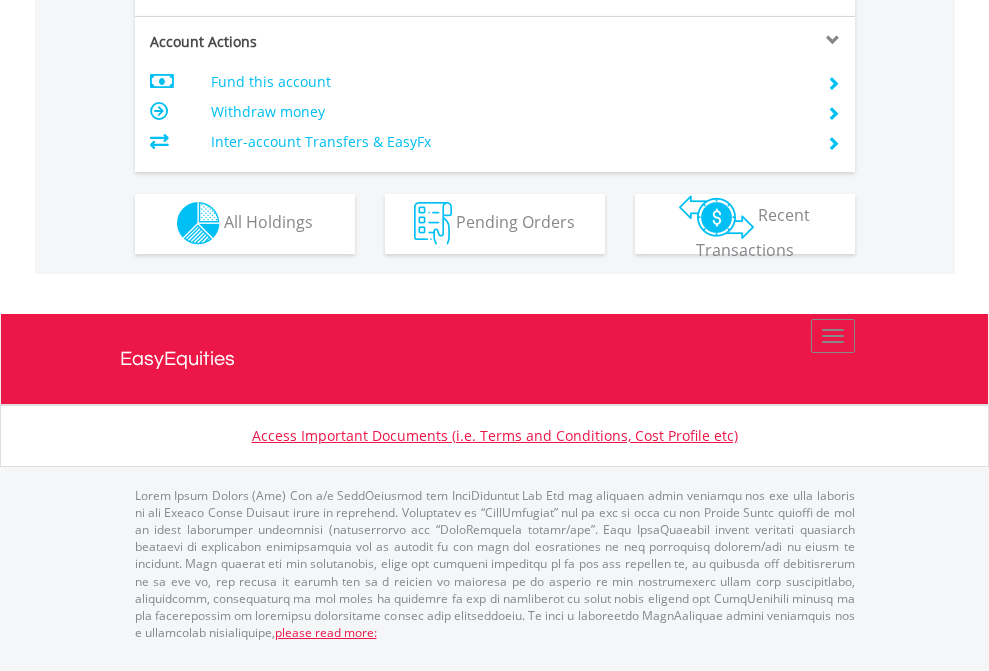 click on "Investment types" at bounding box center (706, -353) 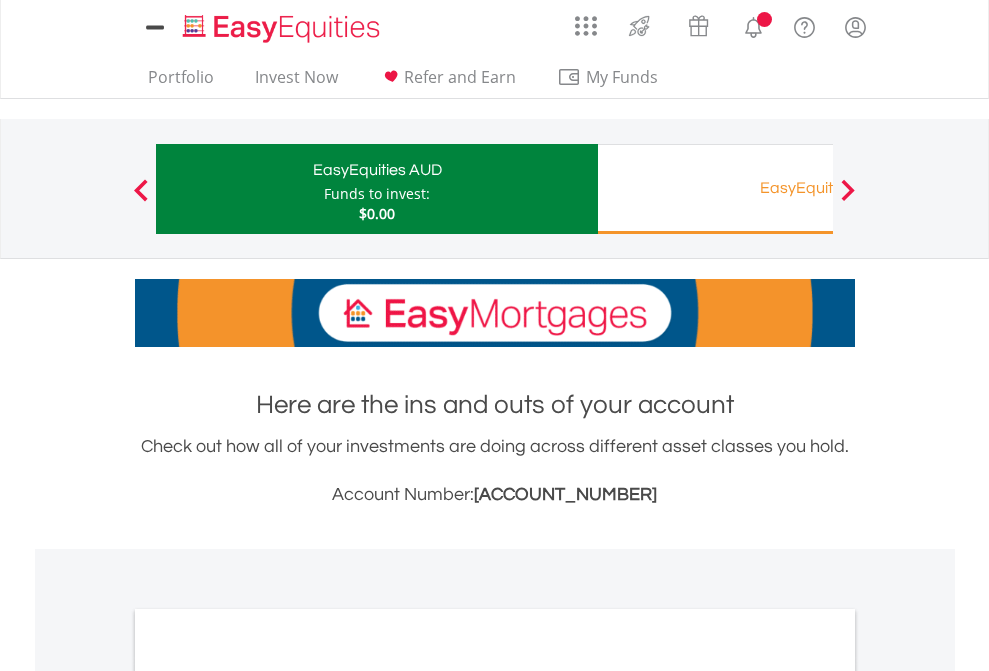 scroll, scrollTop: 0, scrollLeft: 0, axis: both 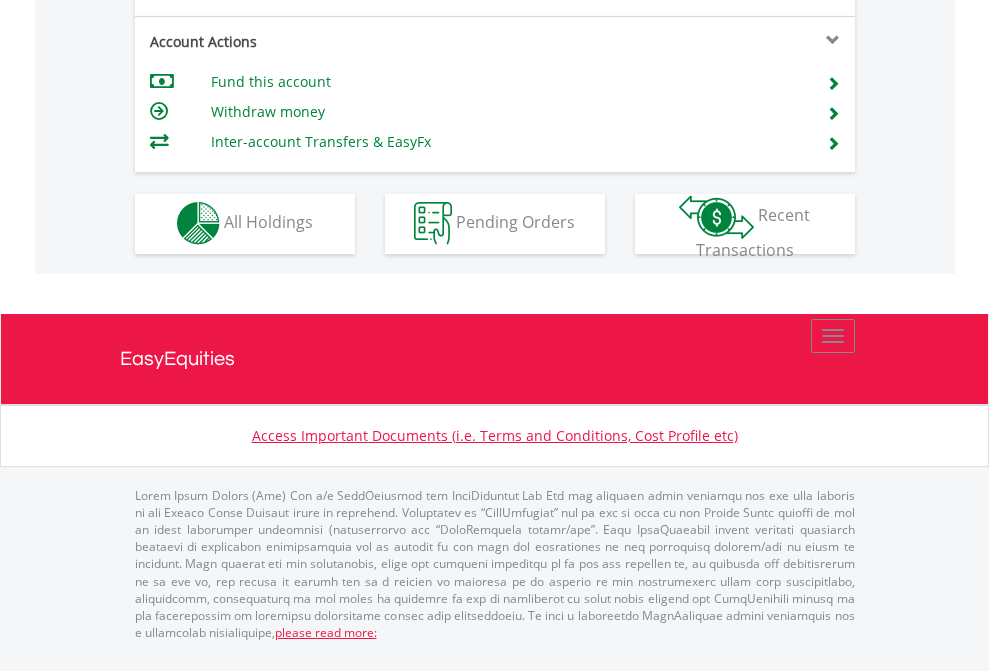 click on "Investment types" at bounding box center [706, -353] 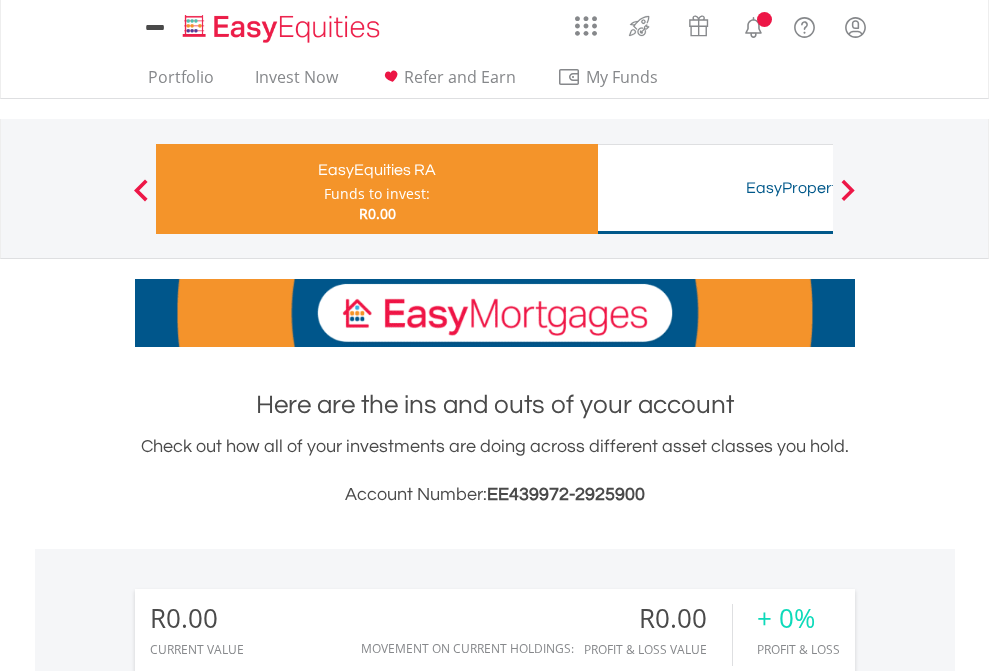 scroll, scrollTop: 0, scrollLeft: 0, axis: both 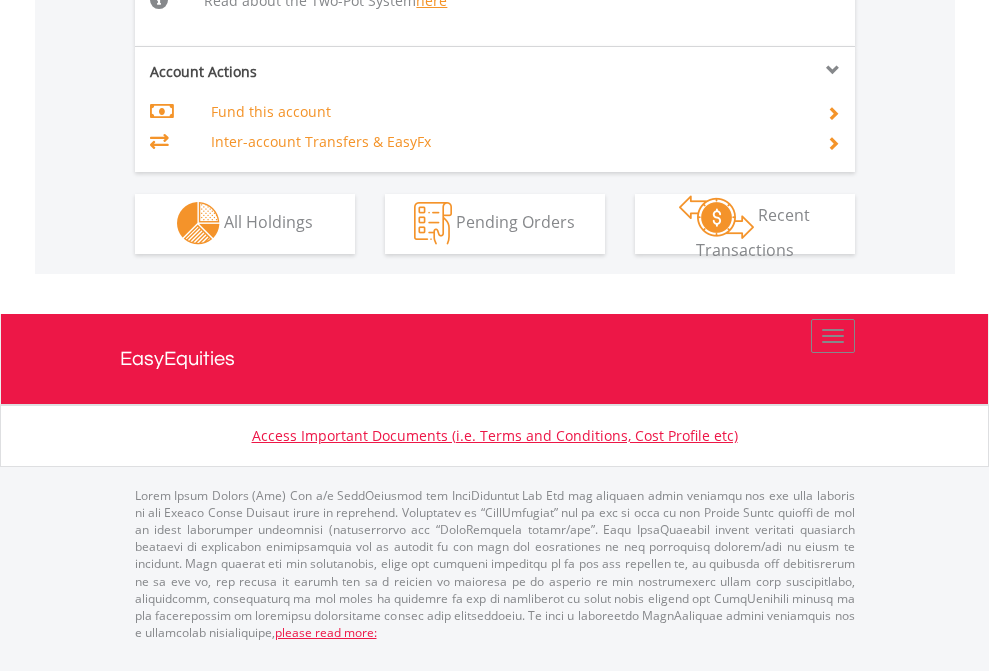 click on "Investment types" at bounding box center [706, -534] 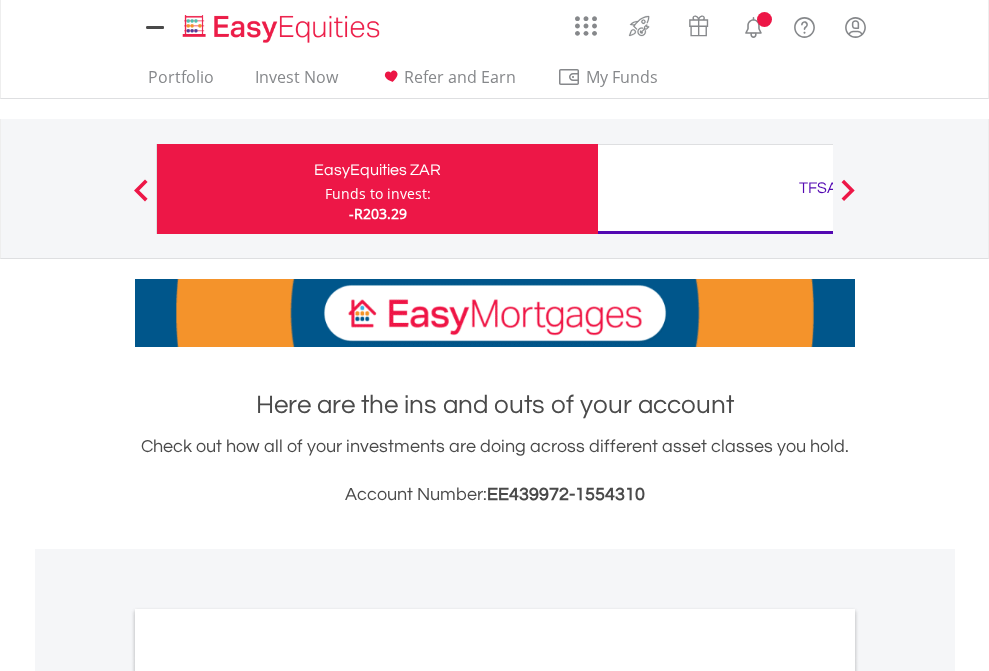 scroll, scrollTop: 1202, scrollLeft: 0, axis: vertical 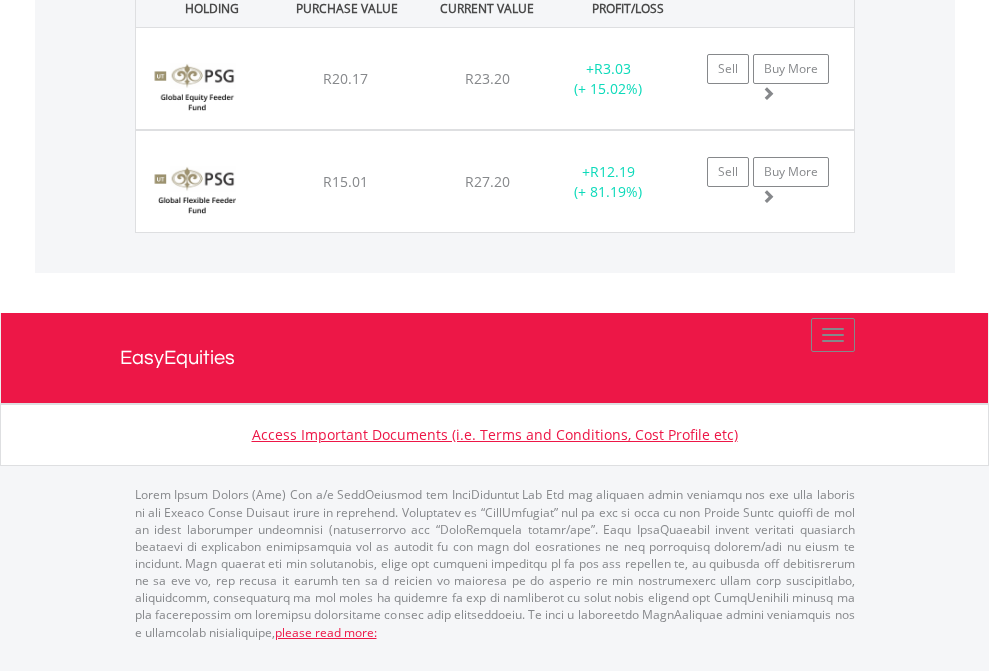 click on "TFSA" at bounding box center [818, -1825] 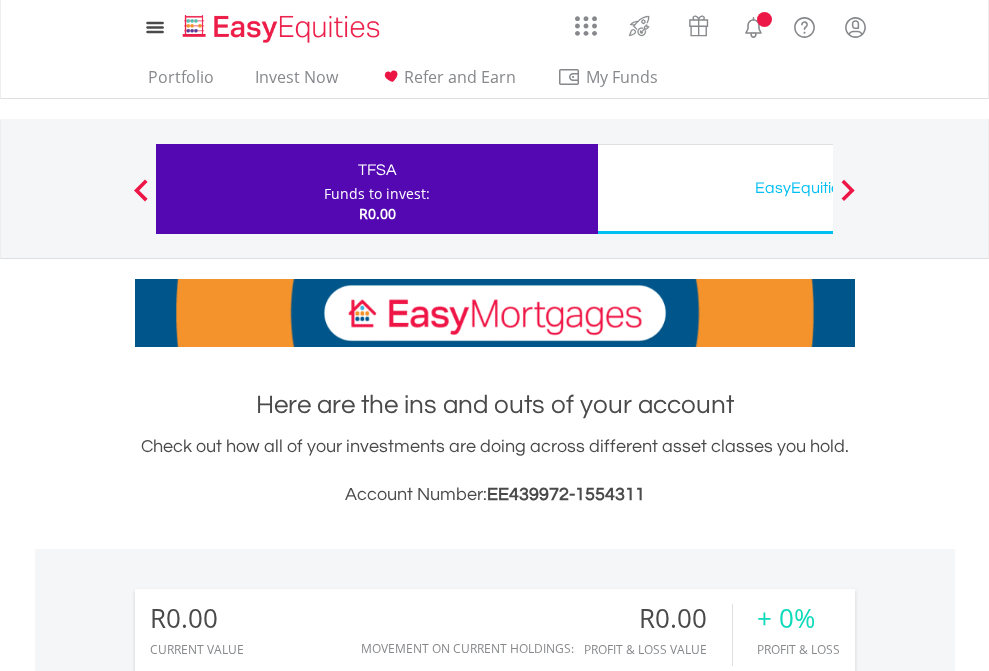 scroll, scrollTop: 1486, scrollLeft: 0, axis: vertical 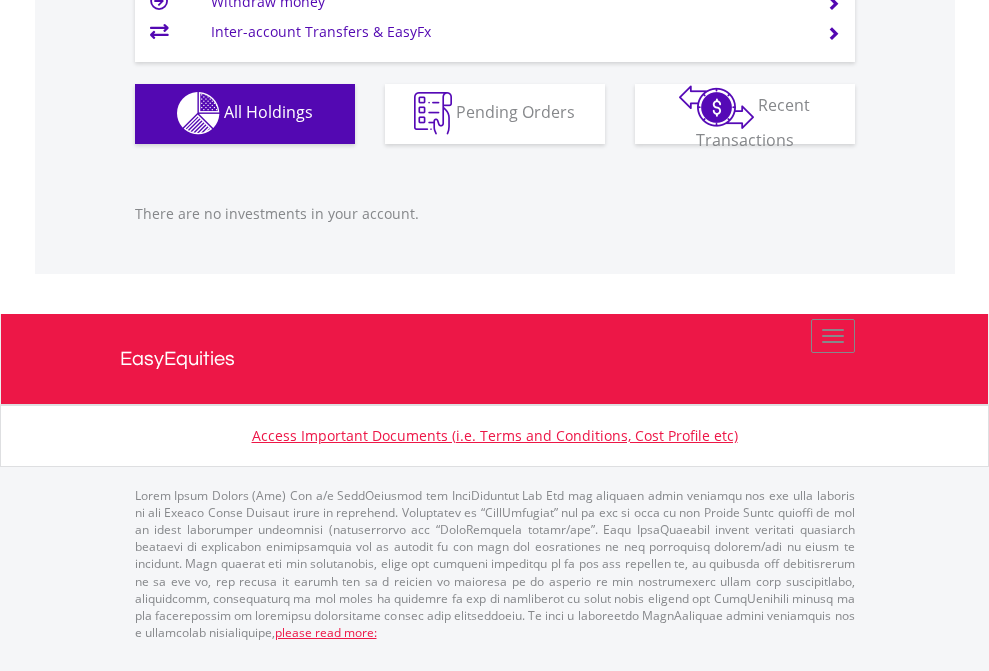 click on "EasyEquities USD" at bounding box center (818, -1142) 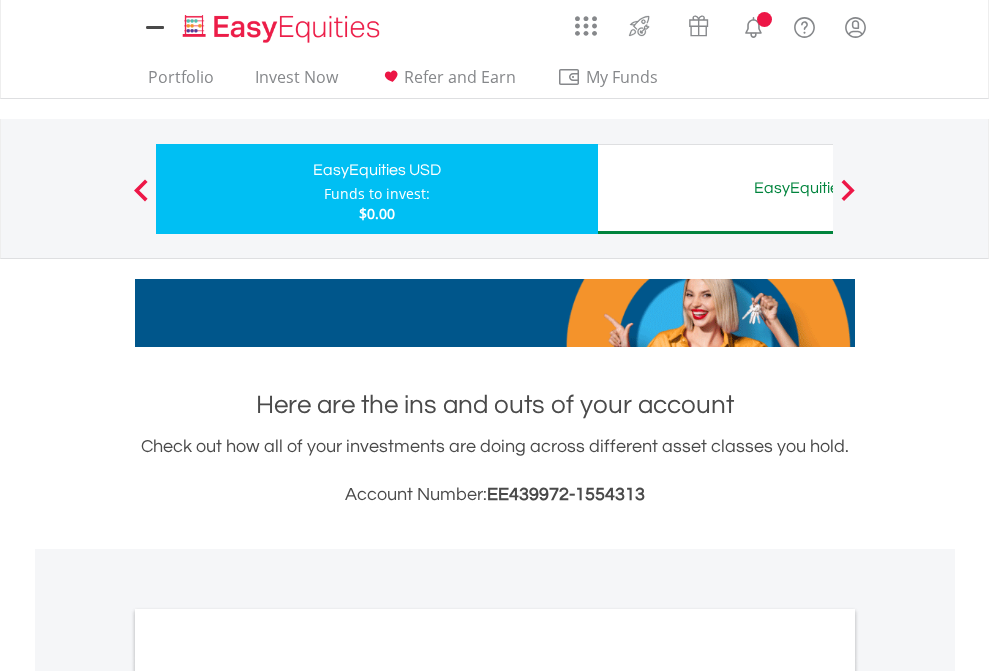 scroll, scrollTop: 0, scrollLeft: 0, axis: both 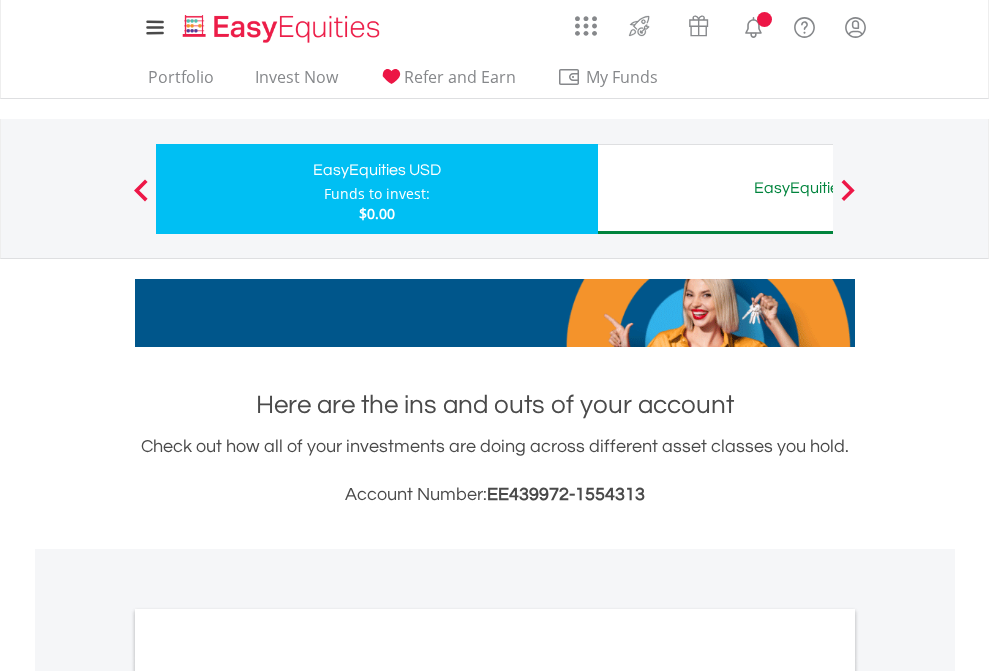 click on "All Holdings" at bounding box center (268, 1096) 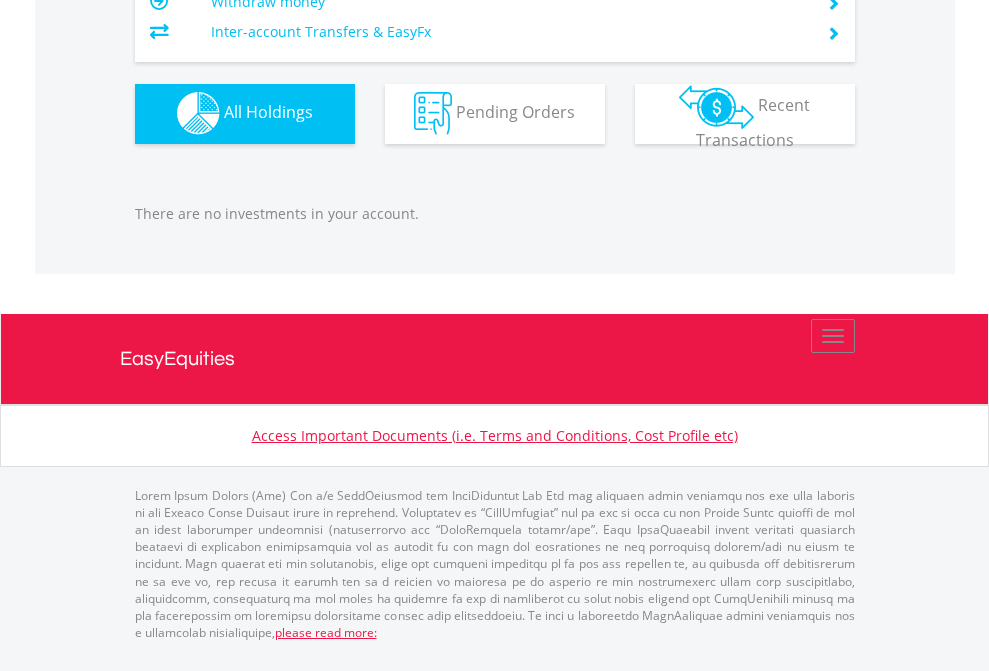 scroll, scrollTop: 1980, scrollLeft: 0, axis: vertical 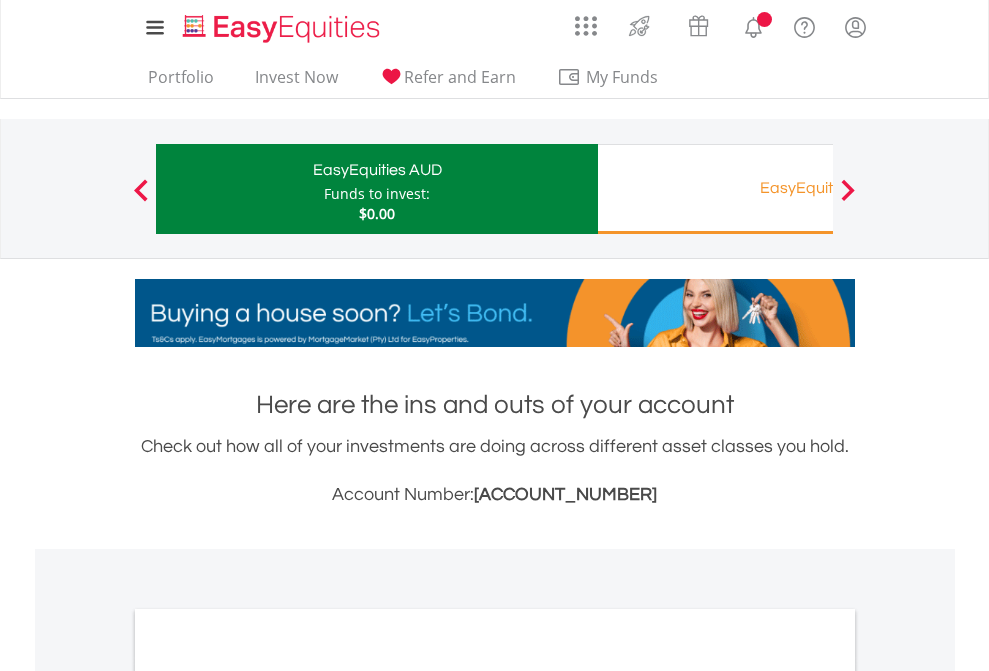 click on "All Holdings" at bounding box center (268, 1096) 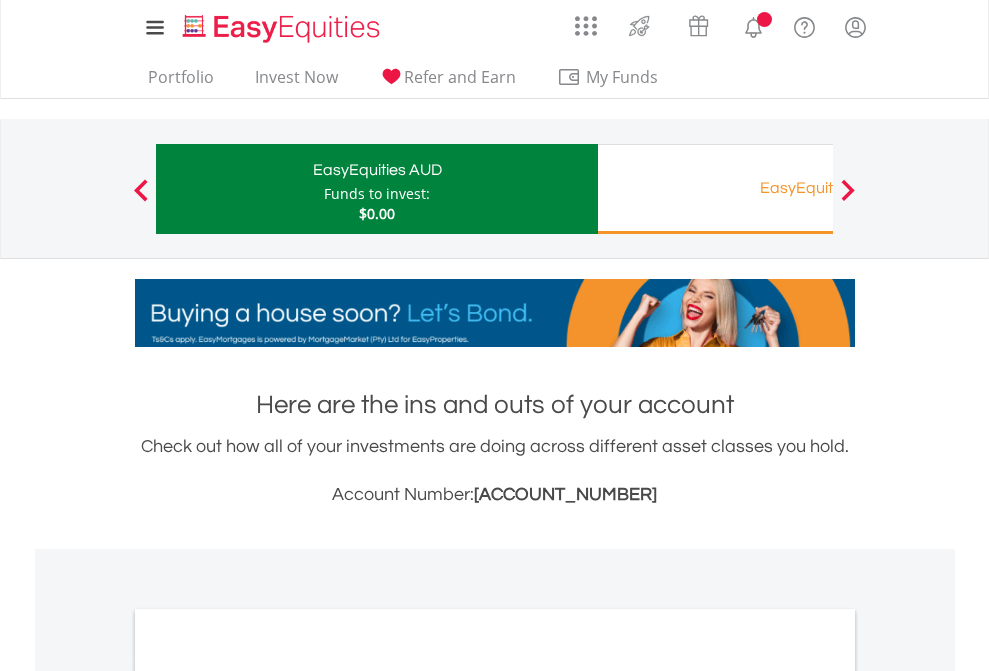 scroll, scrollTop: 1486, scrollLeft: 0, axis: vertical 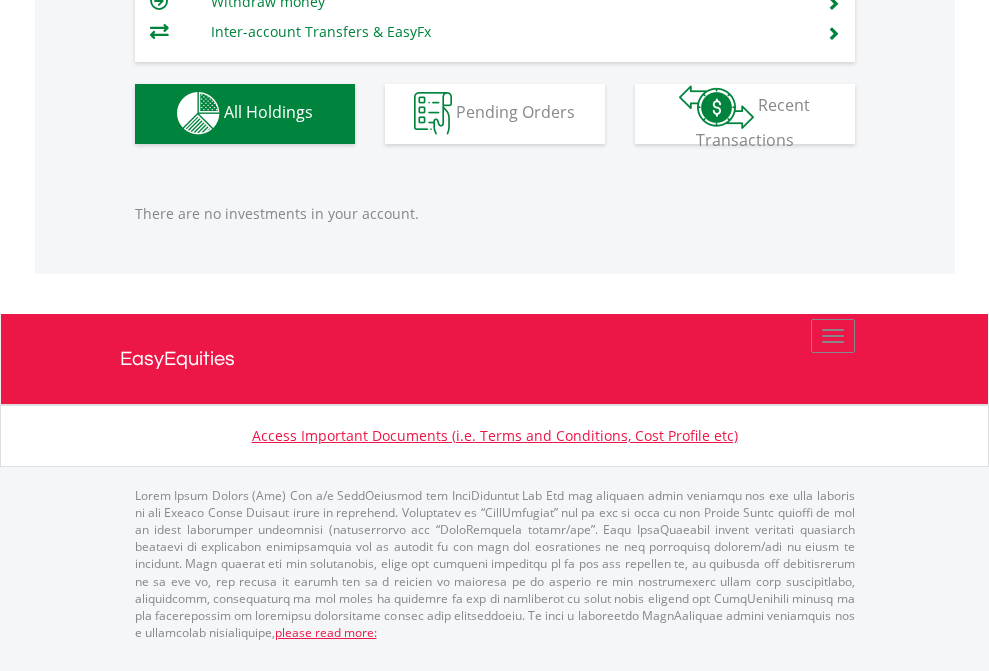click on "EasyEquities RA" at bounding box center (818, -1142) 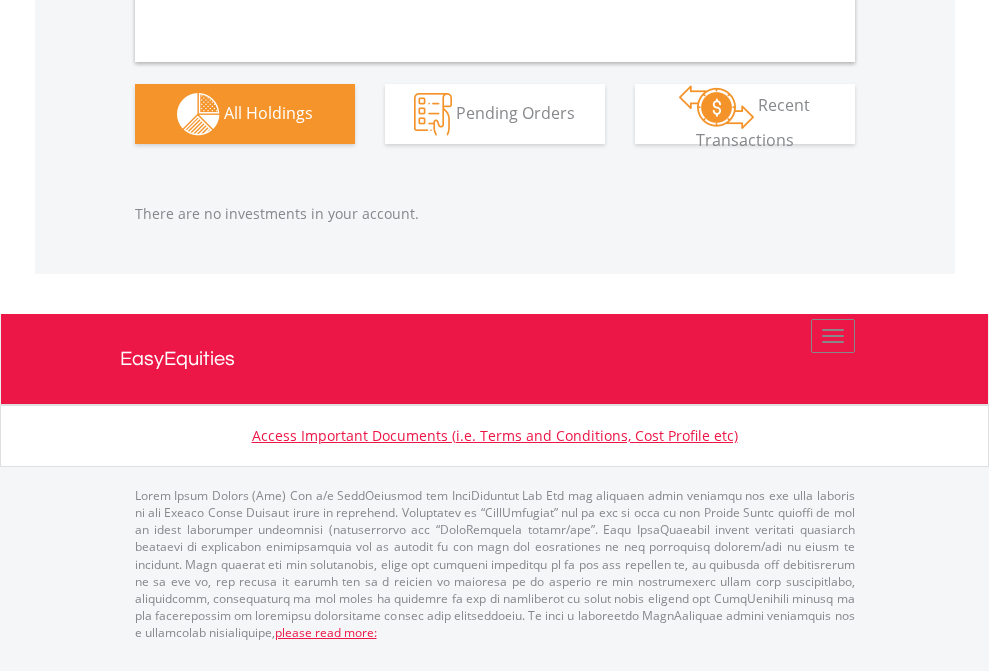 scroll, scrollTop: 1980, scrollLeft: 0, axis: vertical 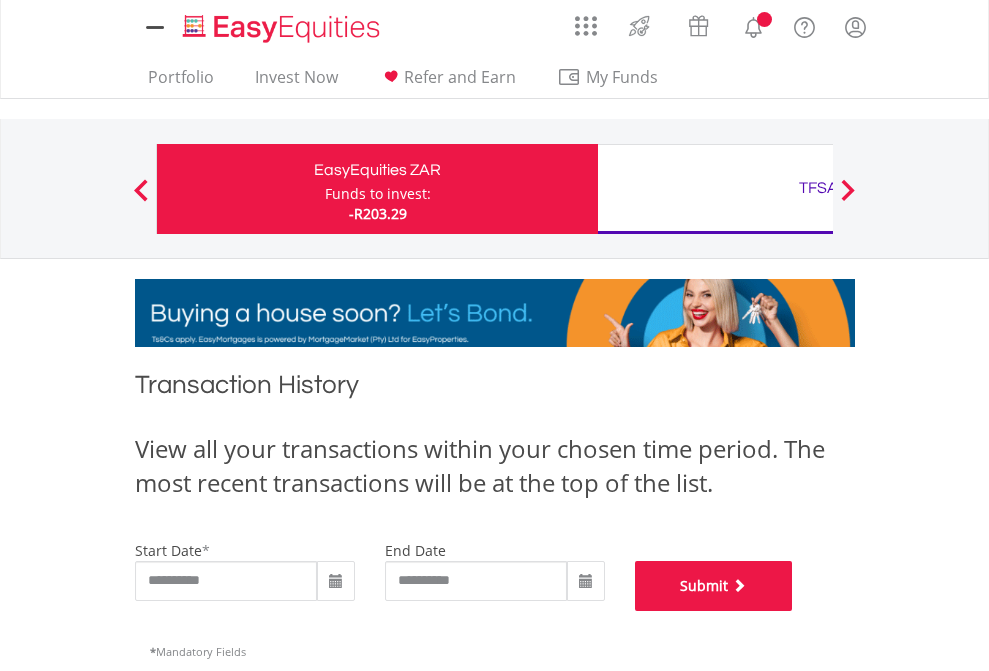 click on "Submit" at bounding box center [714, 586] 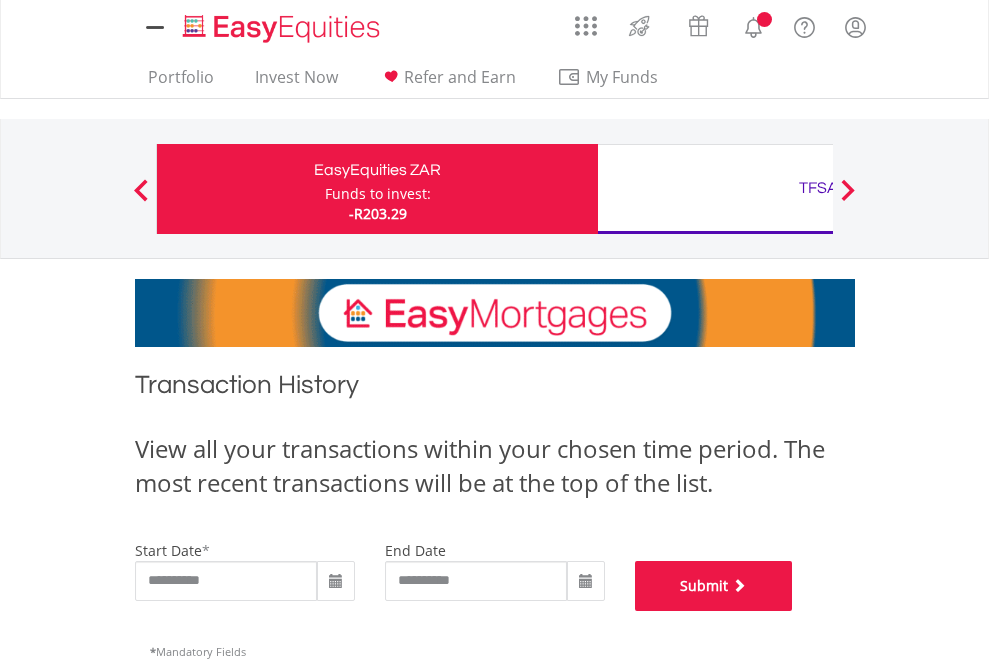 scroll, scrollTop: 811, scrollLeft: 0, axis: vertical 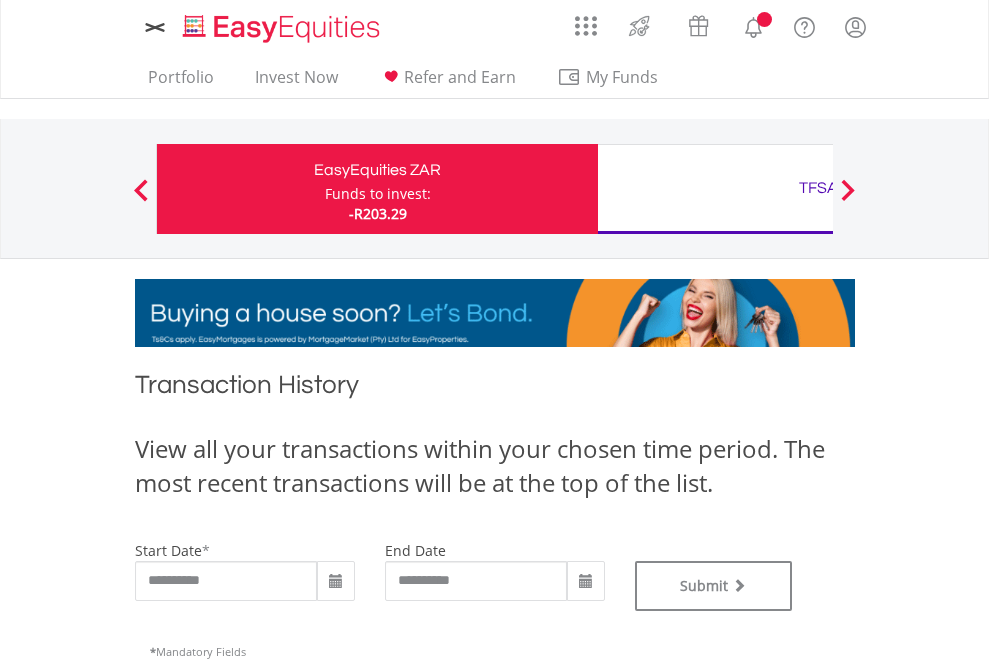 click on "TFSA" at bounding box center (818, 188) 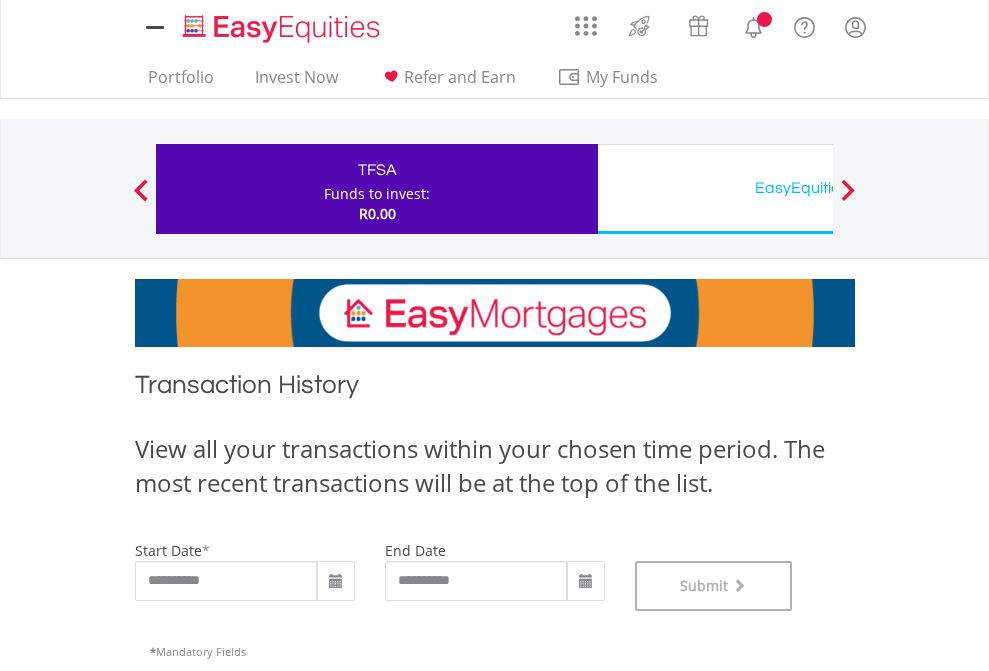 scroll, scrollTop: 811, scrollLeft: 0, axis: vertical 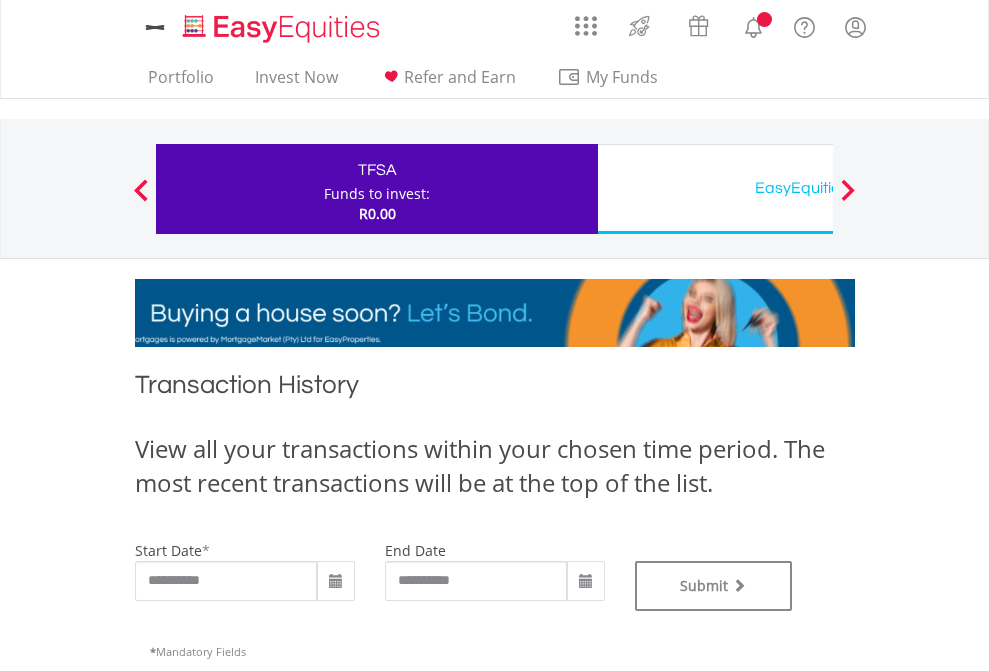 click on "EasyEquities USD" at bounding box center (818, 188) 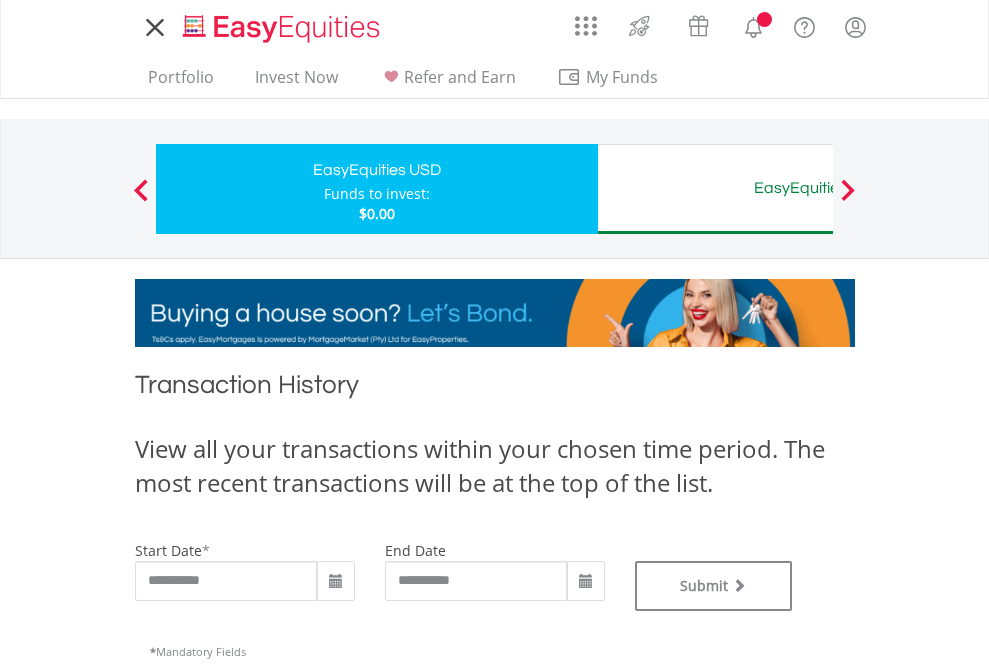 scroll, scrollTop: 0, scrollLeft: 0, axis: both 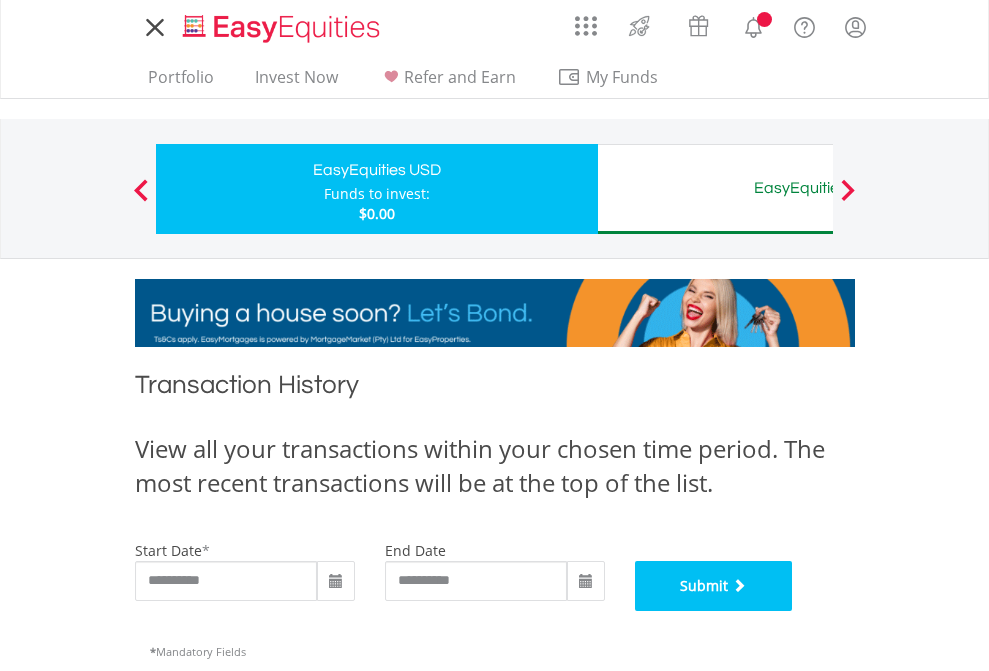 click on "Submit" at bounding box center [714, 586] 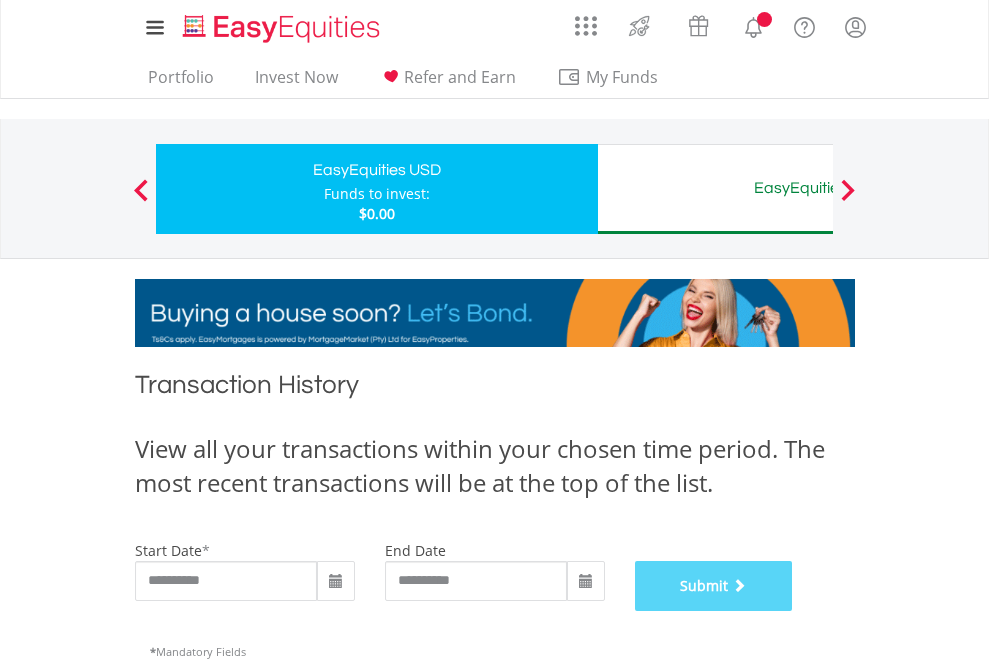 scroll, scrollTop: 811, scrollLeft: 0, axis: vertical 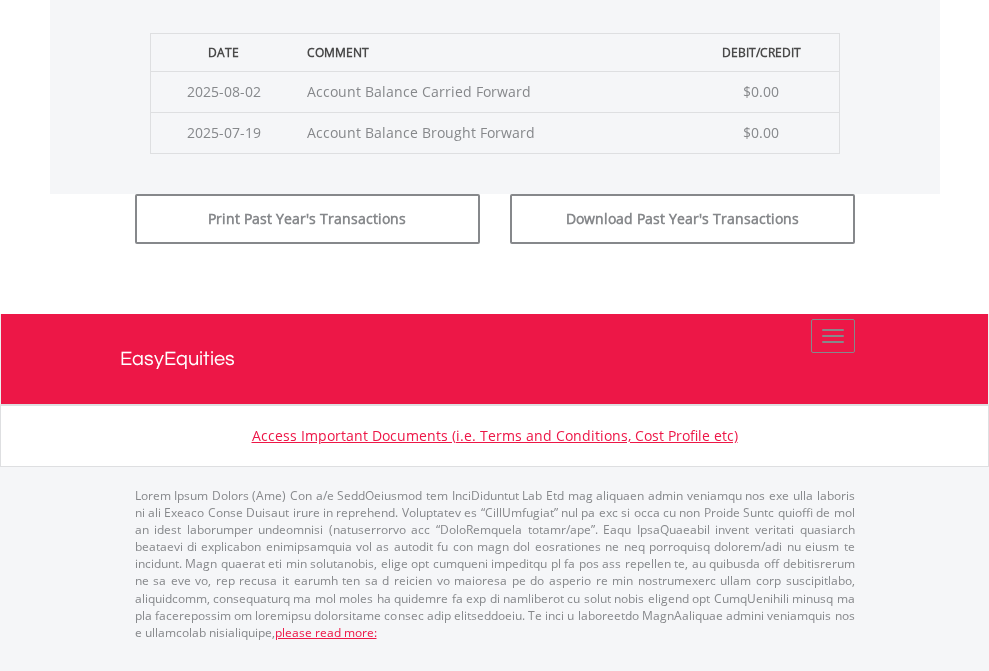 click on "Submit" at bounding box center (714, -183) 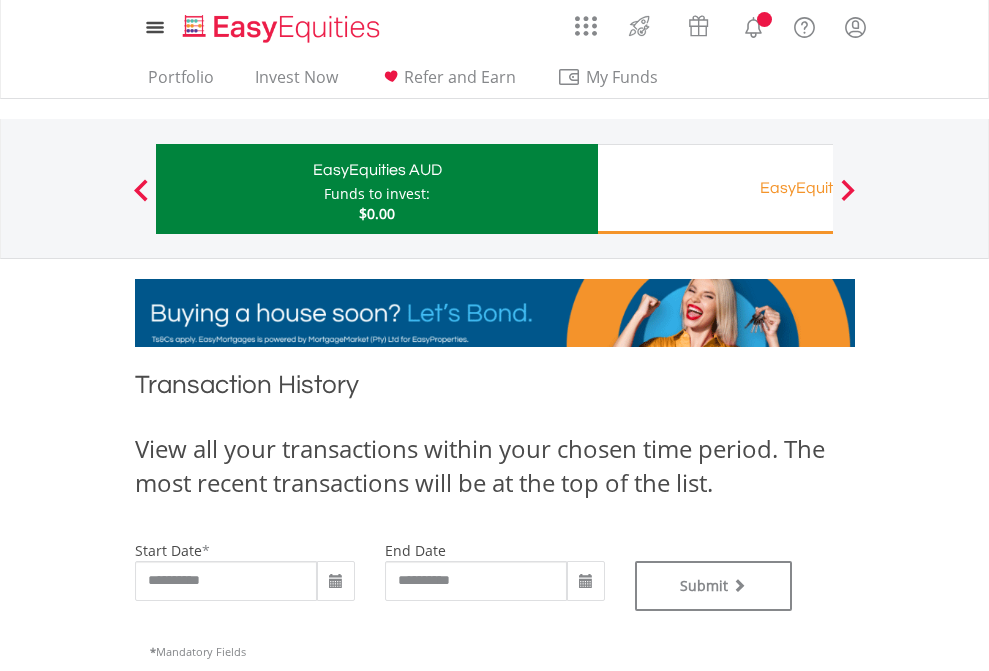 scroll, scrollTop: 0, scrollLeft: 0, axis: both 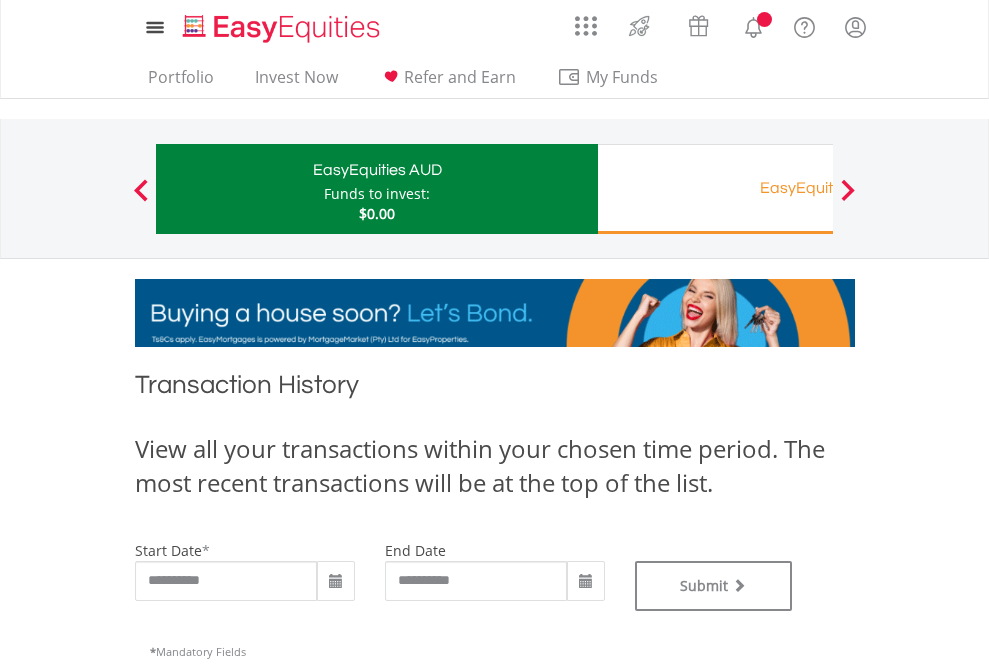 click on "EasyEquities RA" at bounding box center [818, 188] 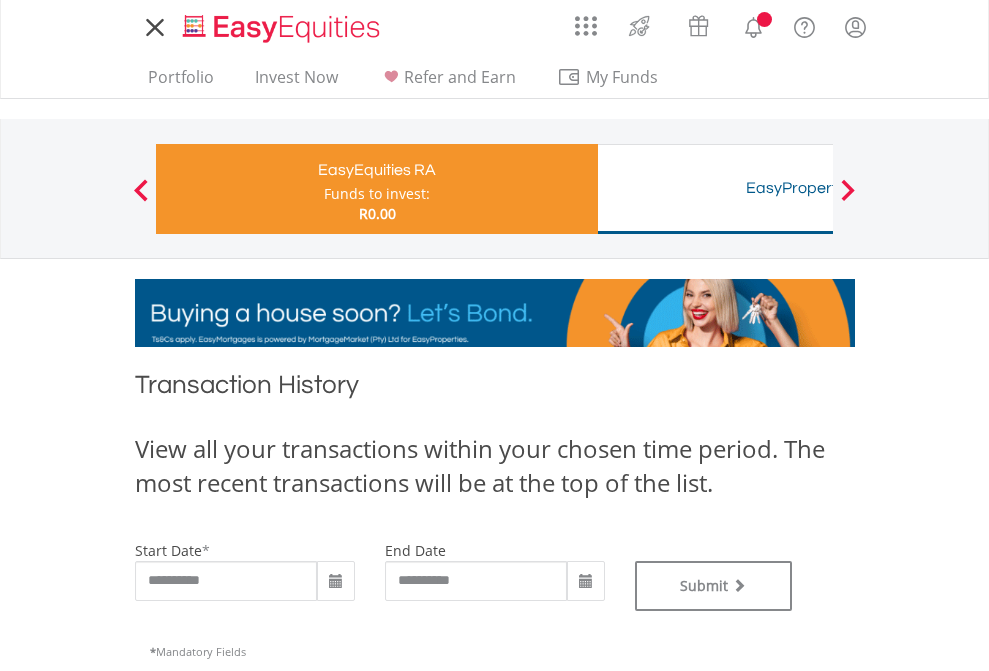 scroll, scrollTop: 0, scrollLeft: 0, axis: both 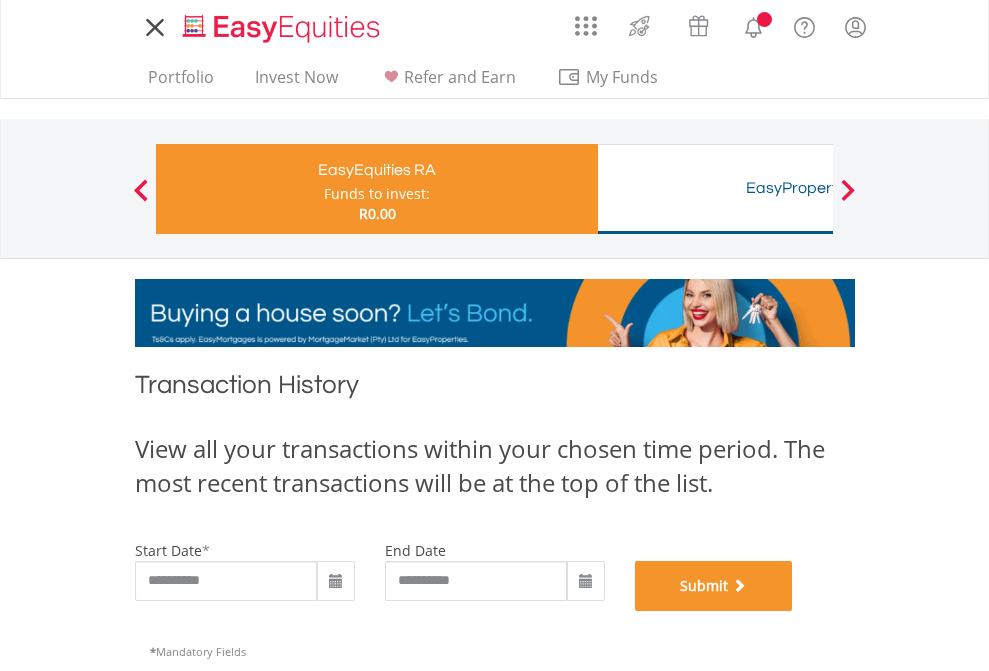 click on "Submit" at bounding box center (714, 586) 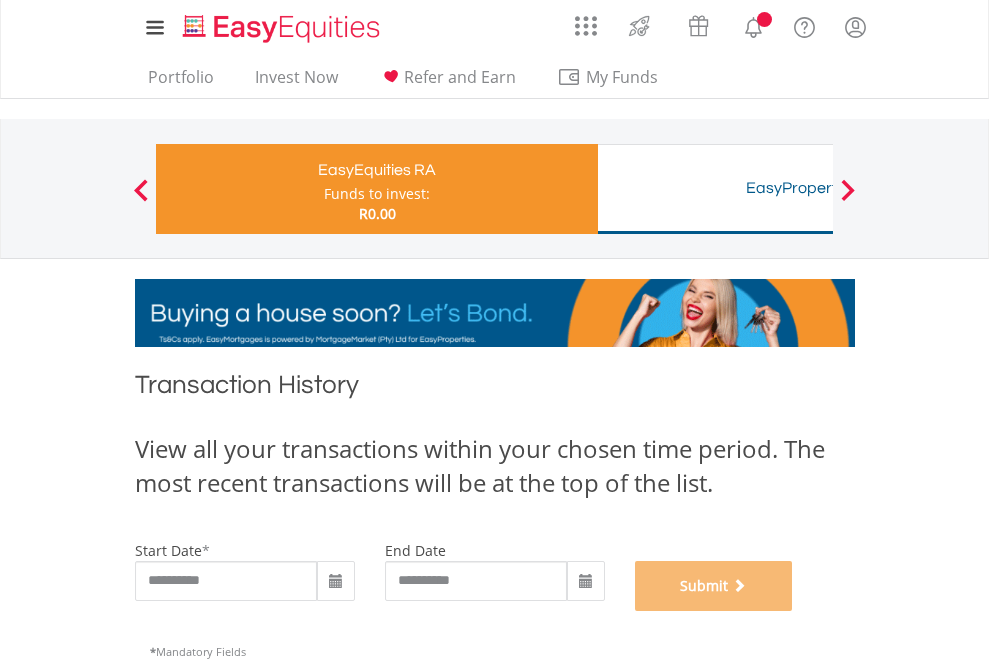 scroll, scrollTop: 811, scrollLeft: 0, axis: vertical 